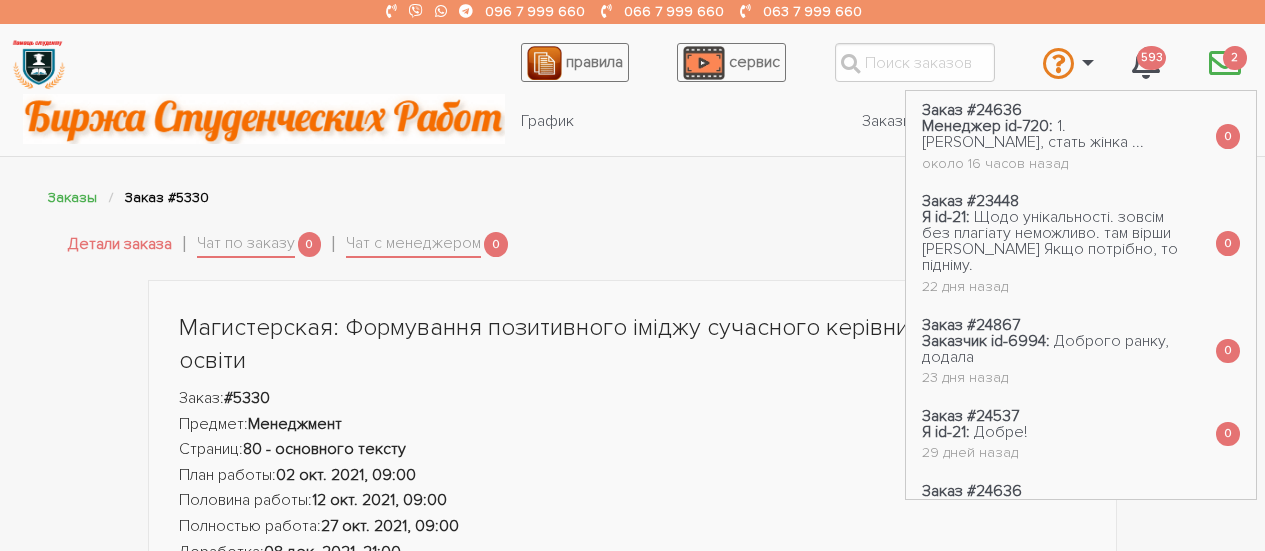 scroll, scrollTop: 0, scrollLeft: 0, axis: both 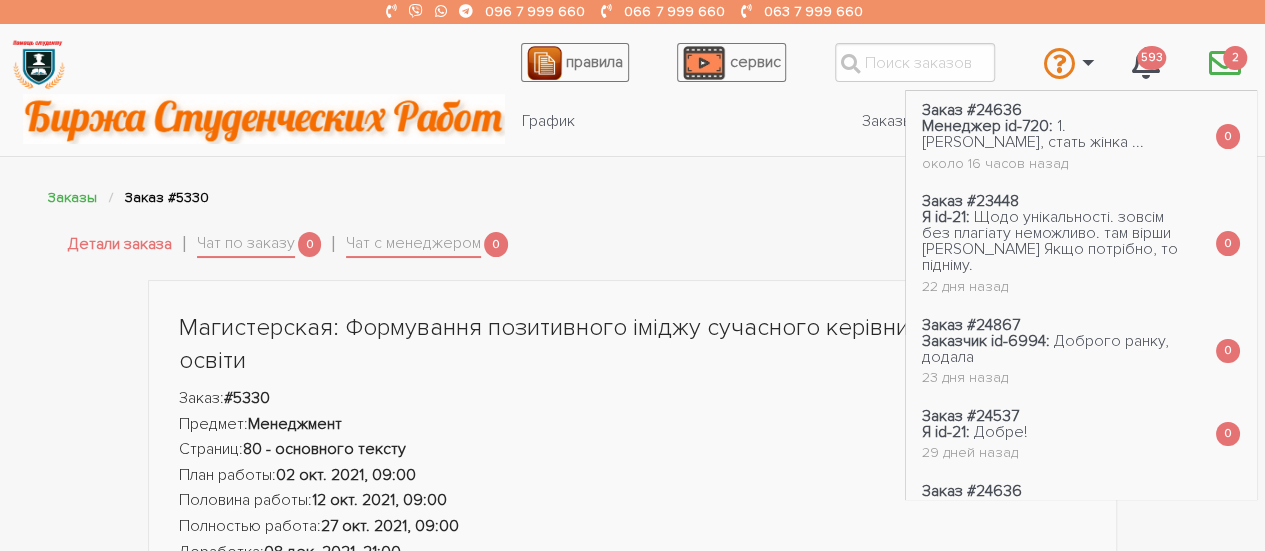 click on "1. [PERSON_NAME], стать жінка                                                                                       ..." at bounding box center (1033, 134) 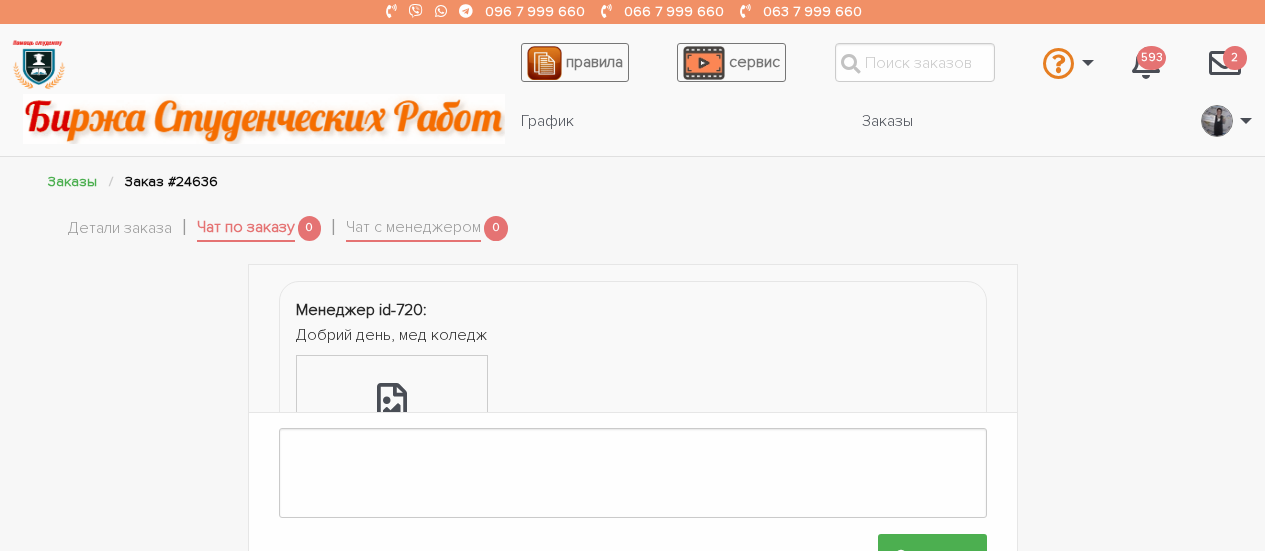 scroll, scrollTop: 0, scrollLeft: 0, axis: both 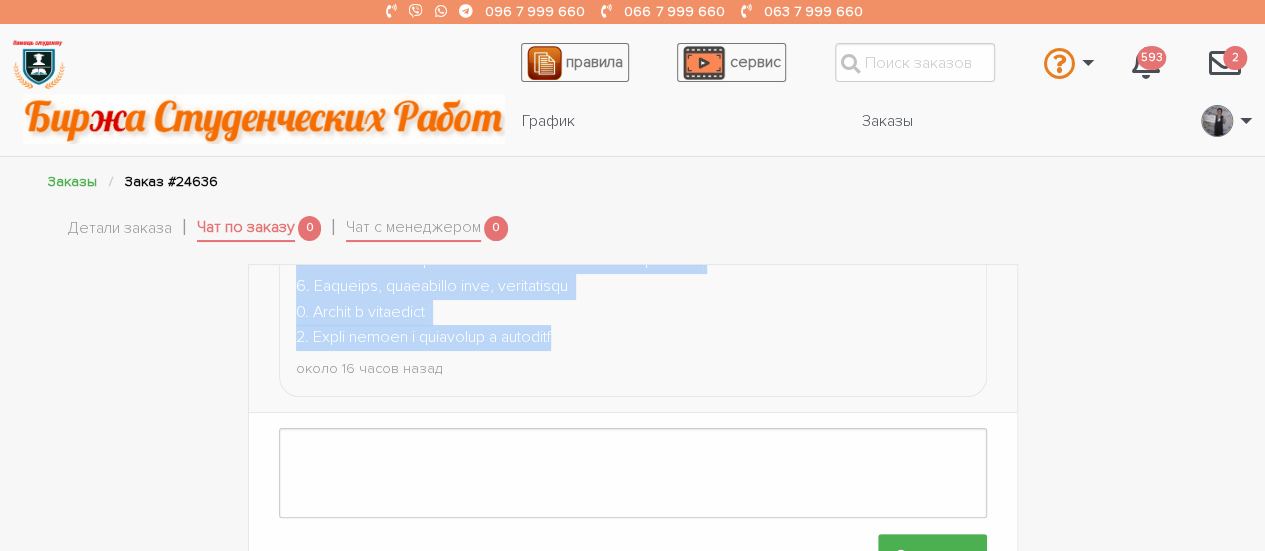 drag, startPoint x: 292, startPoint y: 325, endPoint x: 598, endPoint y: 317, distance: 306.10455 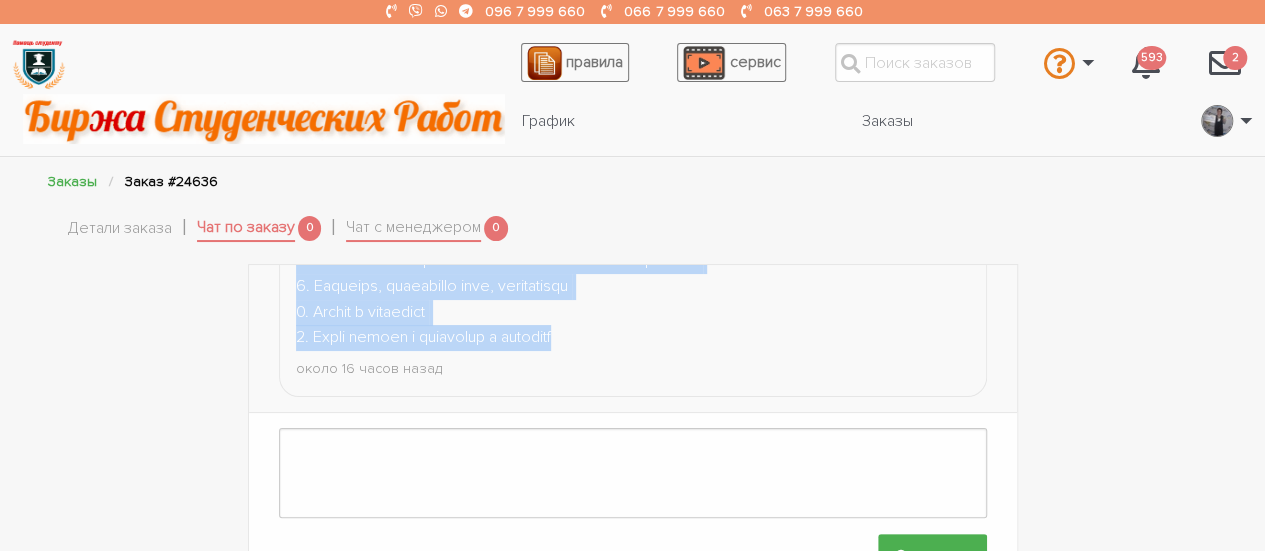 click on "Менеджер id-720:
около 16 часов назад" at bounding box center [633, 224] 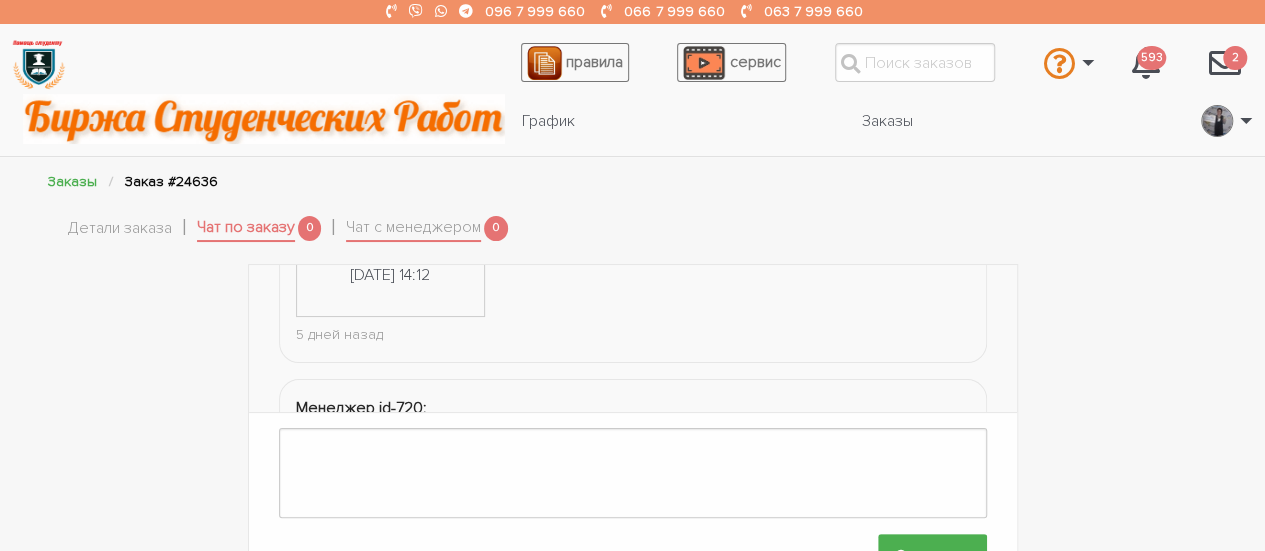 scroll, scrollTop: 2469, scrollLeft: 0, axis: vertical 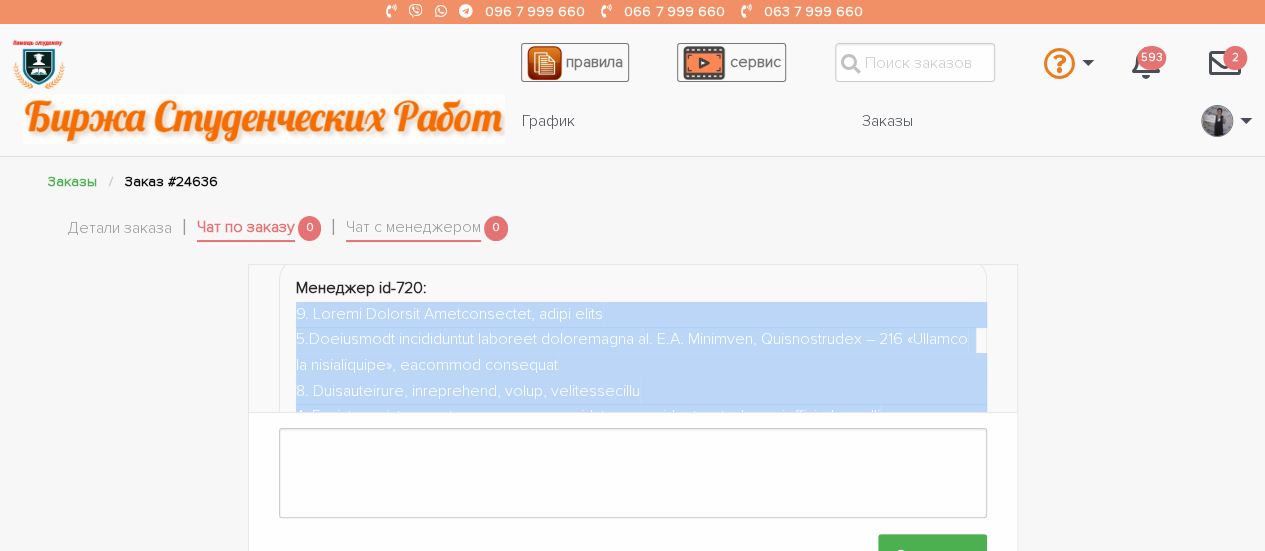 click at bounding box center (633, 430) 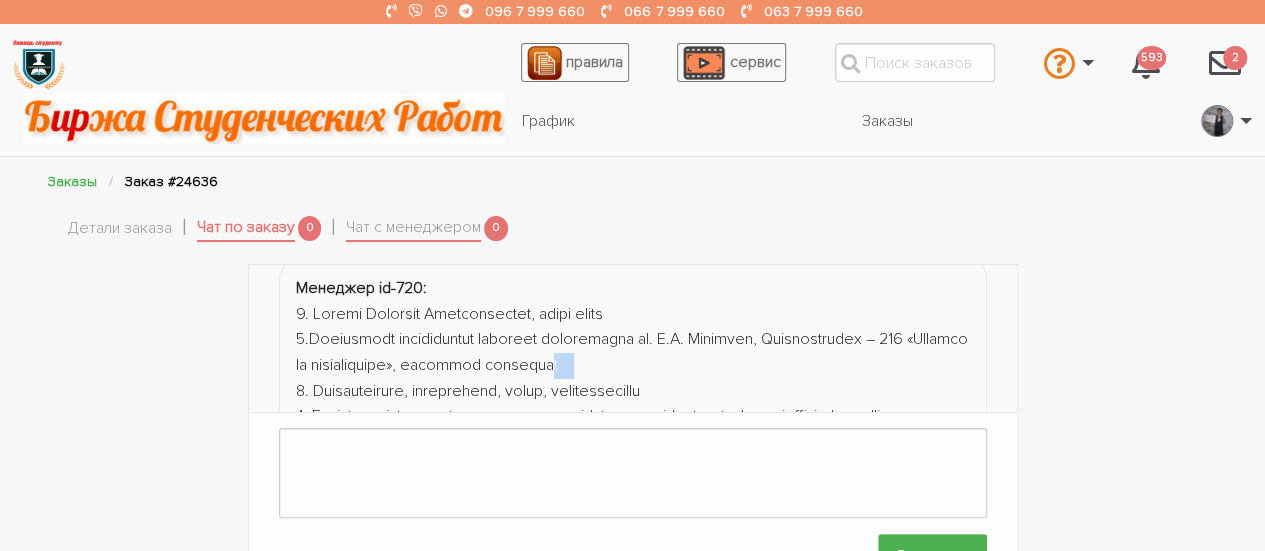 scroll, scrollTop: 2473, scrollLeft: 0, axis: vertical 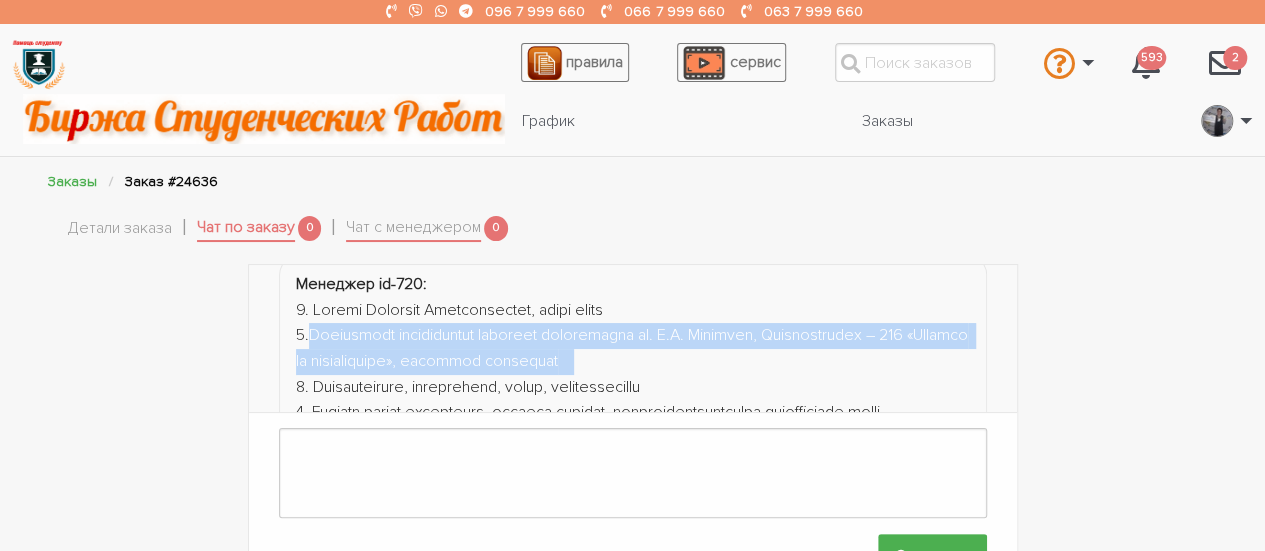 drag, startPoint x: 642, startPoint y: 385, endPoint x: 311, endPoint y: 355, distance: 332.35675 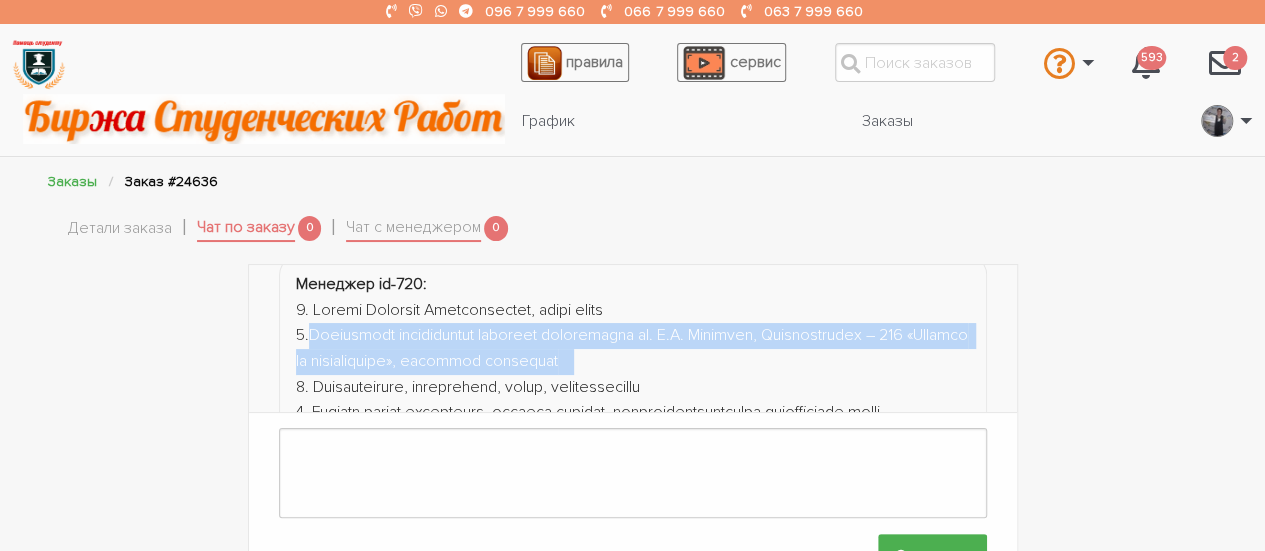 click at bounding box center [633, 426] 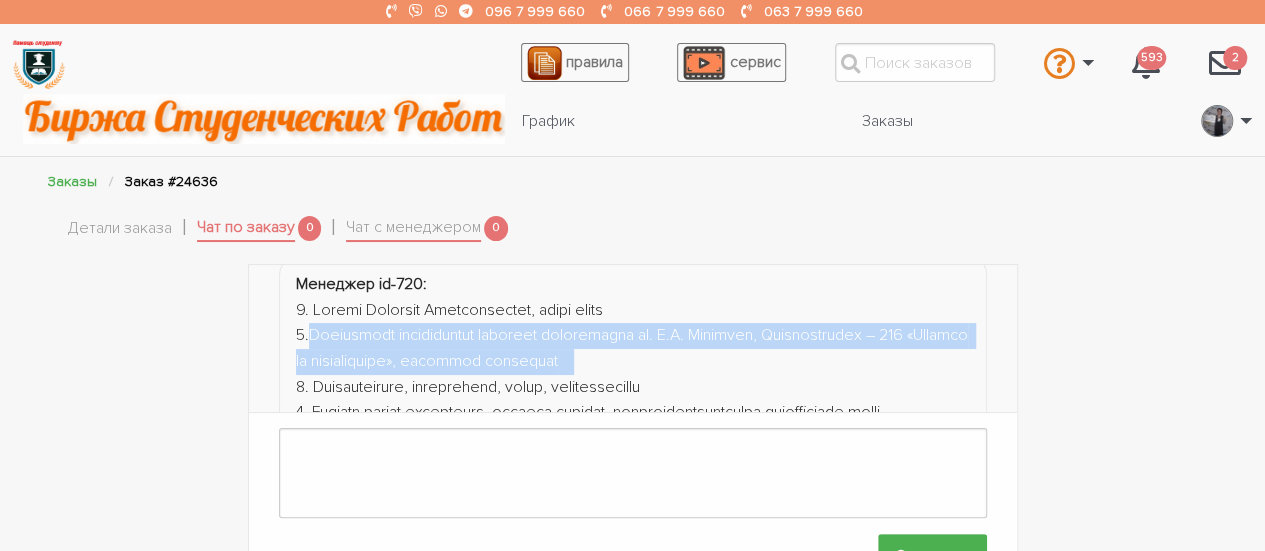copy on "[GEOGRAPHIC_DATA] ім. [PERSON_NAME], Спеціальність – 227 «Терапія та реабілітація», медичний факультет" 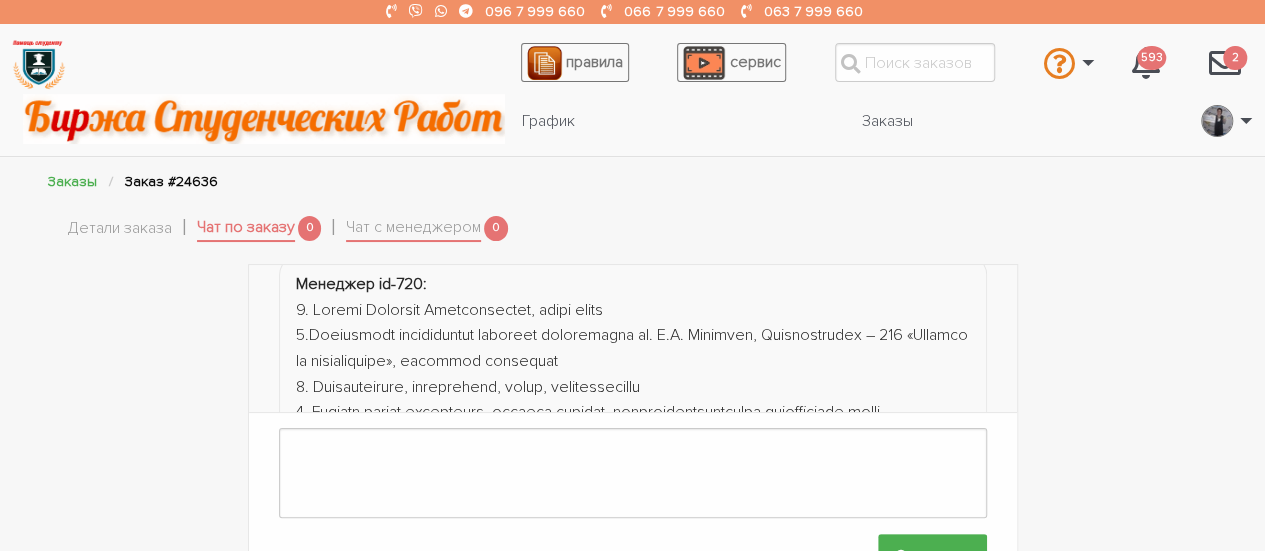 click at bounding box center (633, 426) 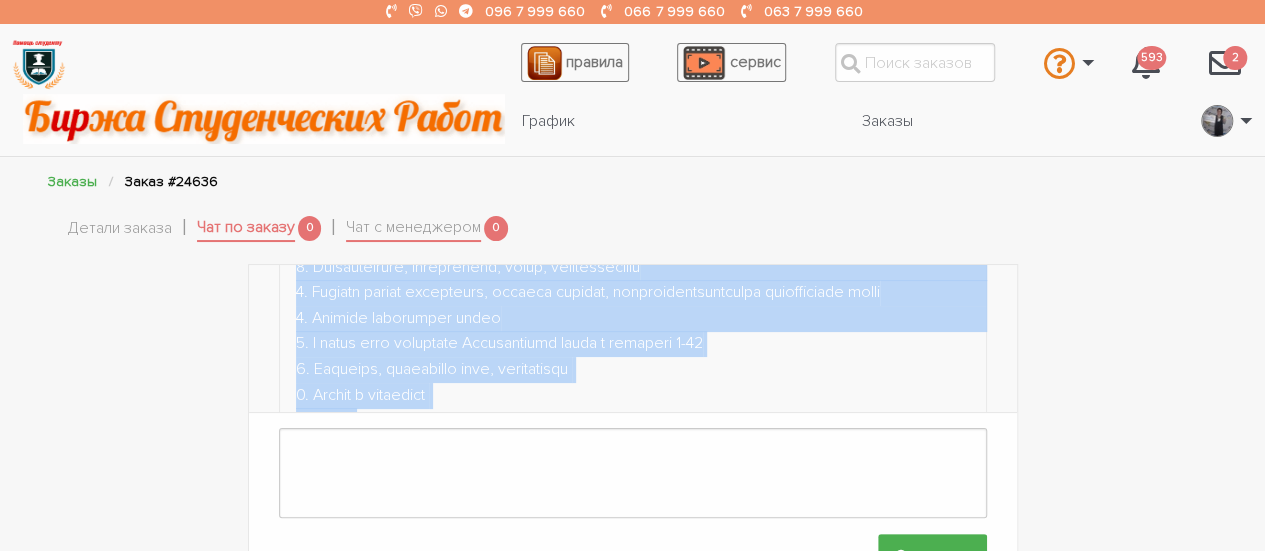 scroll, scrollTop: 2709, scrollLeft: 0, axis: vertical 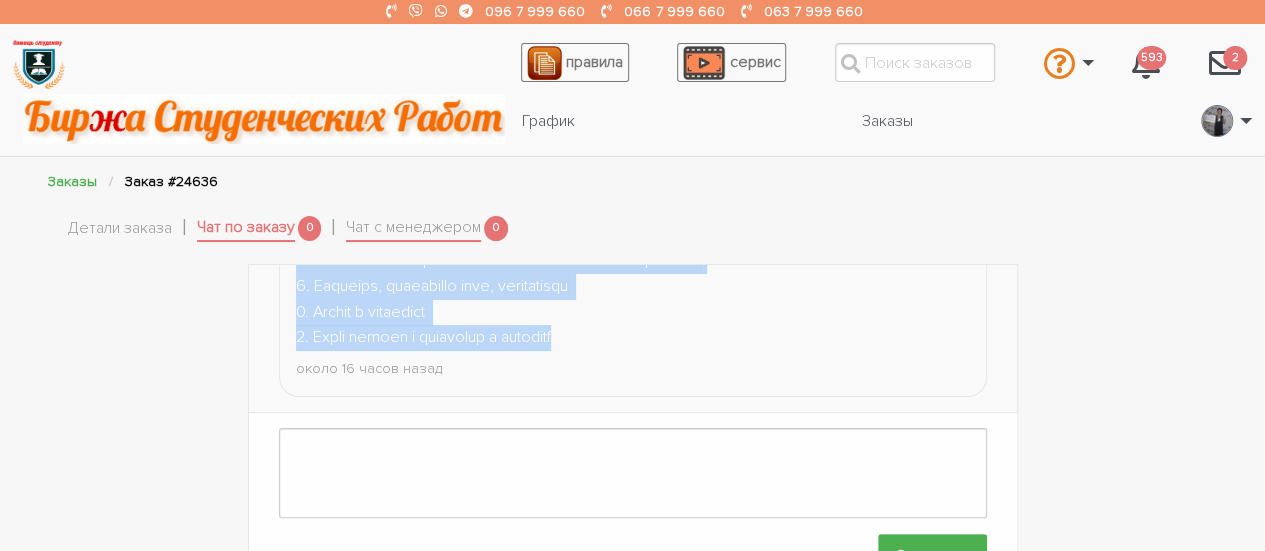 drag, startPoint x: 294, startPoint y: 328, endPoint x: 593, endPoint y: 321, distance: 299.08194 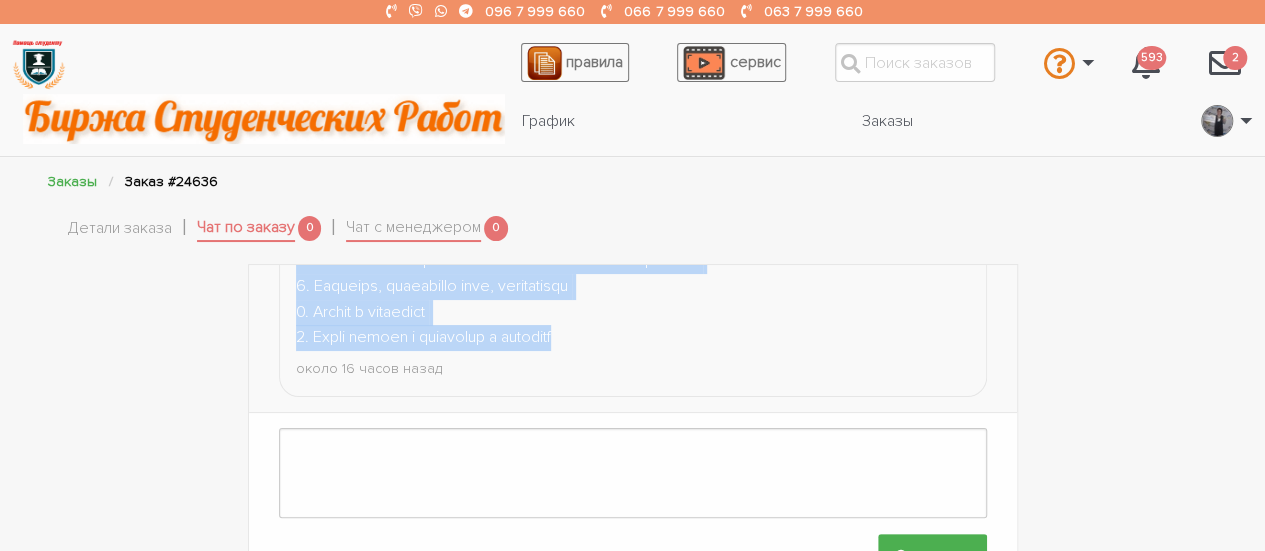 click on "Менеджер id-720:
около 16 часов назад" at bounding box center [633, 224] 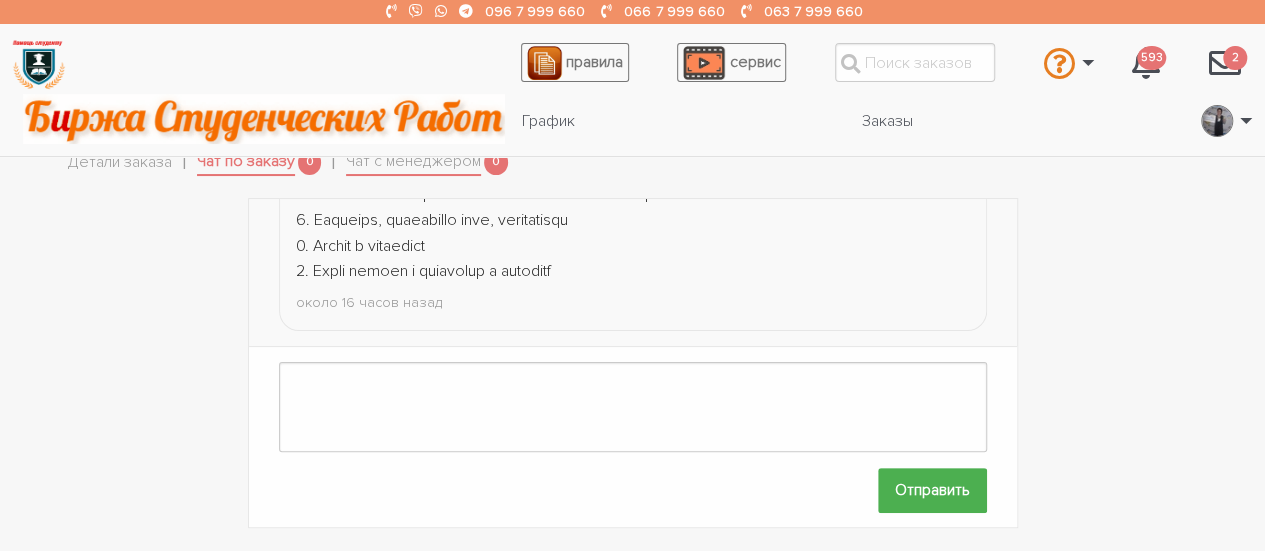 click on "правила
сервис
Связаться с оператором
Связаться с администрацией
Вопрос-ответ
593
← Назад   Вперед →
Заказ #24636 отправлен на доработку
около 16 часов назад
Заказ #24636 отправлен на доработку
5 дней назад" at bounding box center (632, 90) 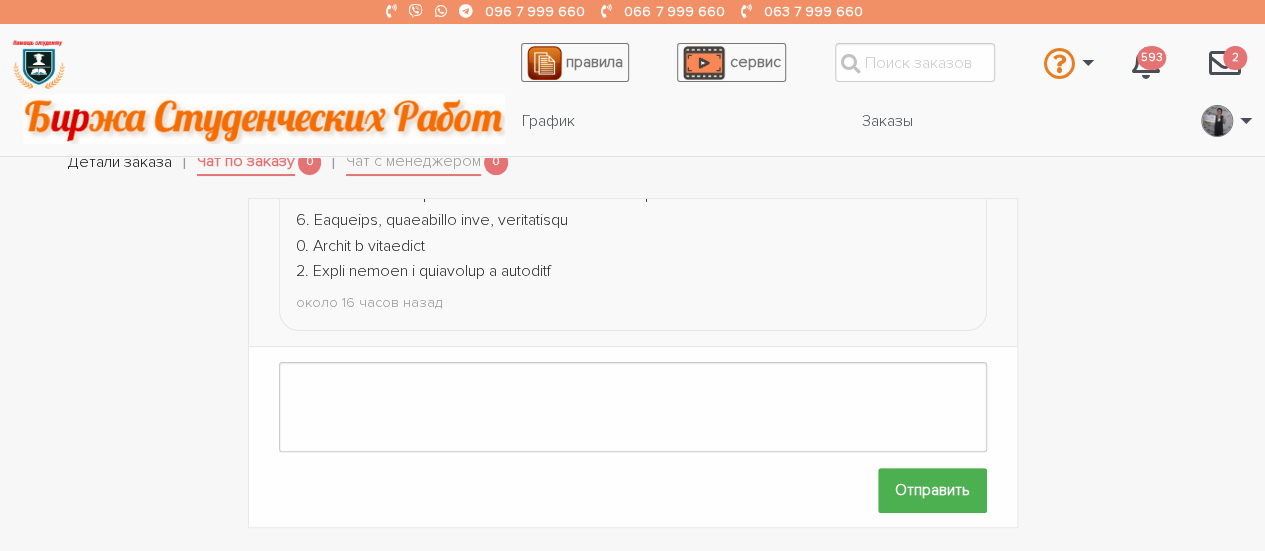 click on "Детали заказа" at bounding box center (120, 163) 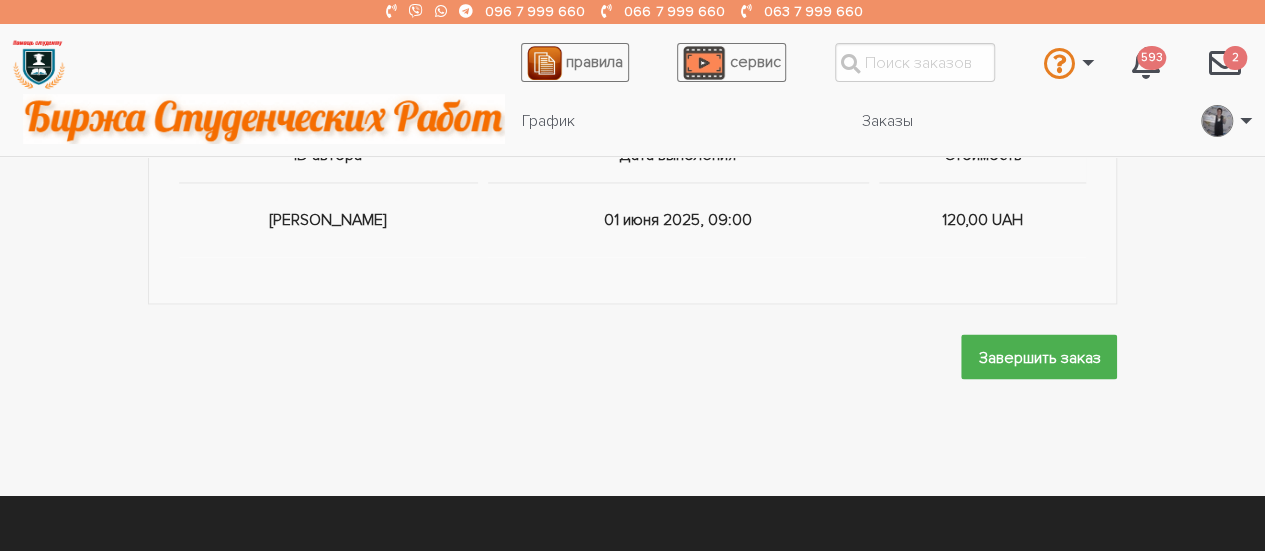 scroll, scrollTop: 1066, scrollLeft: 0, axis: vertical 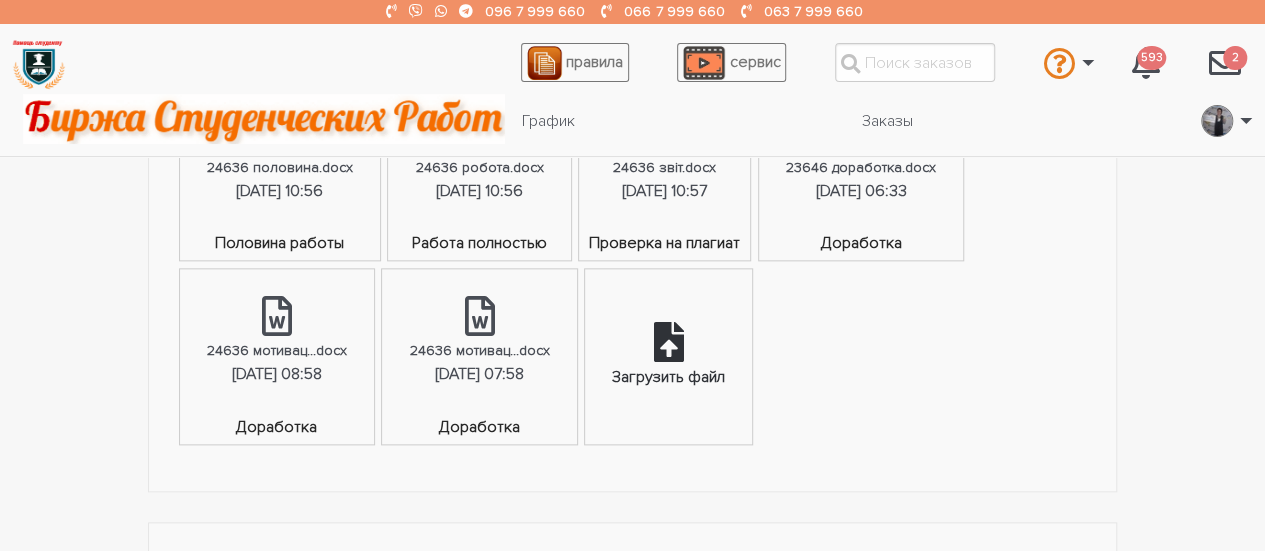 click on "Загрузить файл" at bounding box center [668, 356] 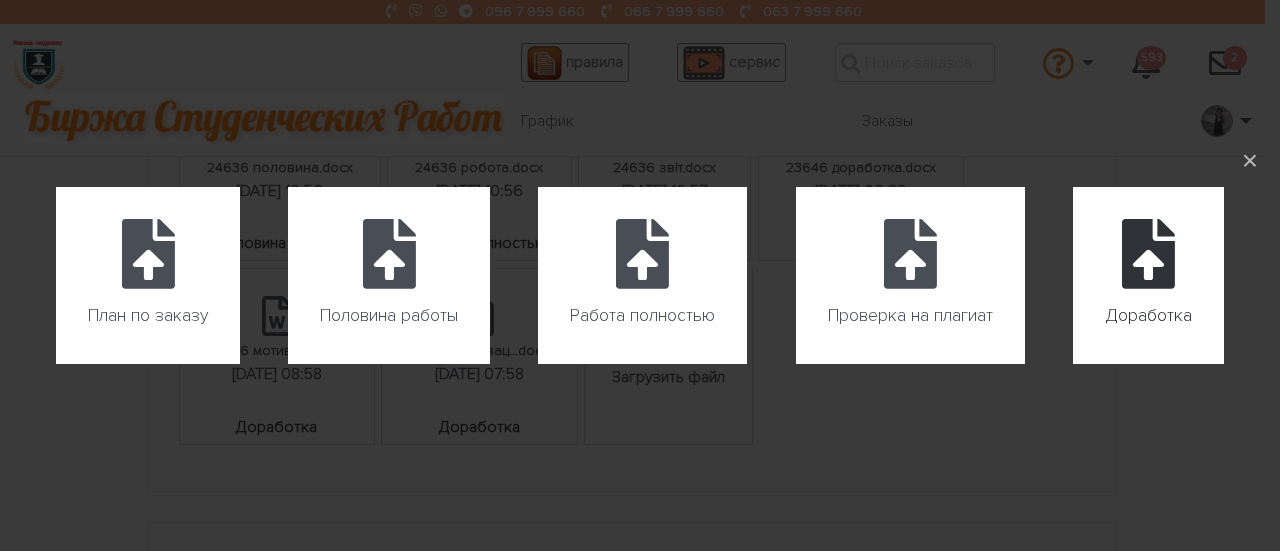 click on "Доработка" at bounding box center [1148, 275] 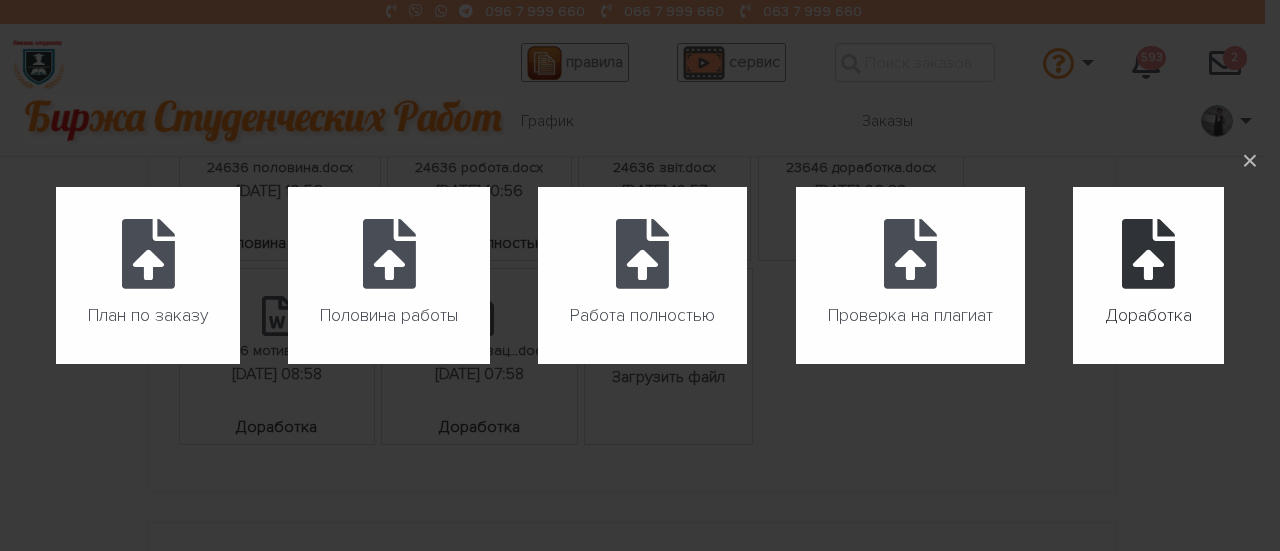 click on "Доработка" at bounding box center [1073, 364] 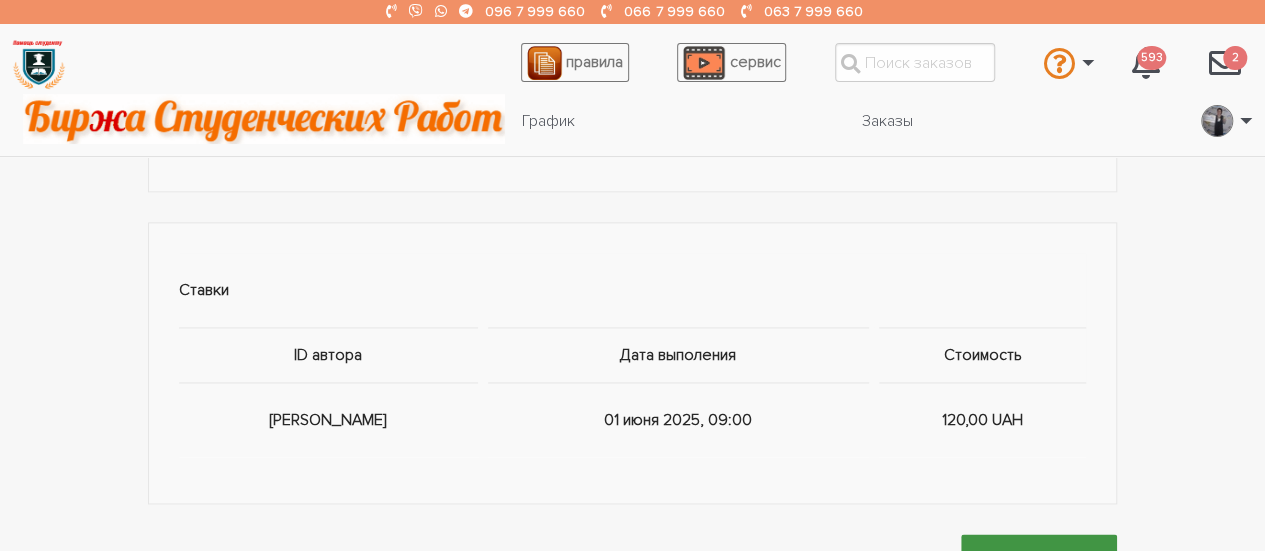 scroll, scrollTop: 1666, scrollLeft: 0, axis: vertical 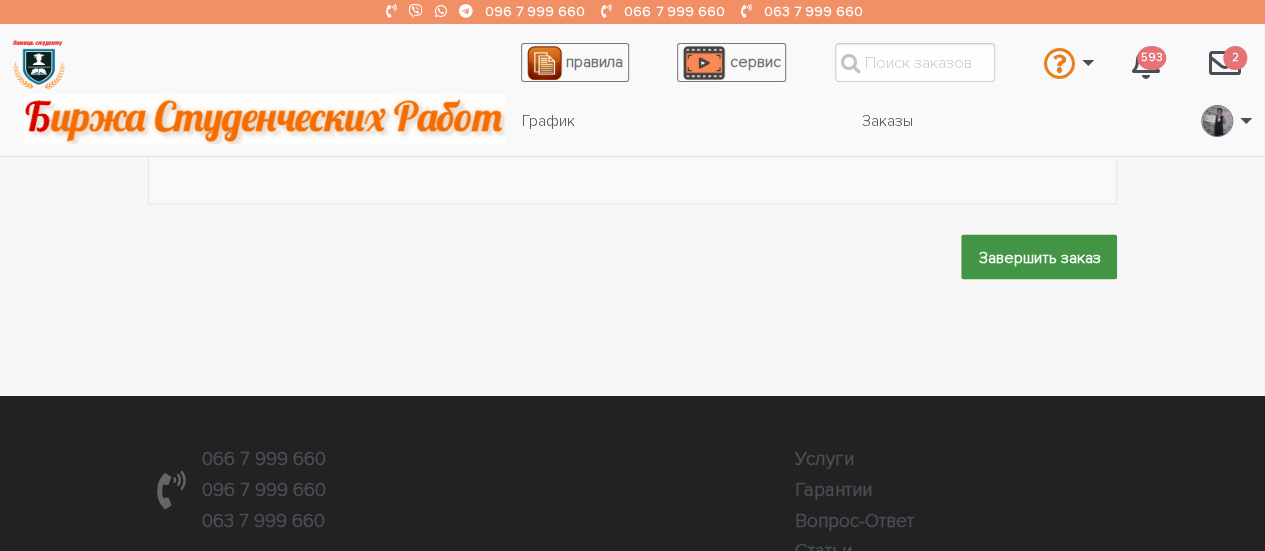 click on "Завершить заказ" at bounding box center (1039, 256) 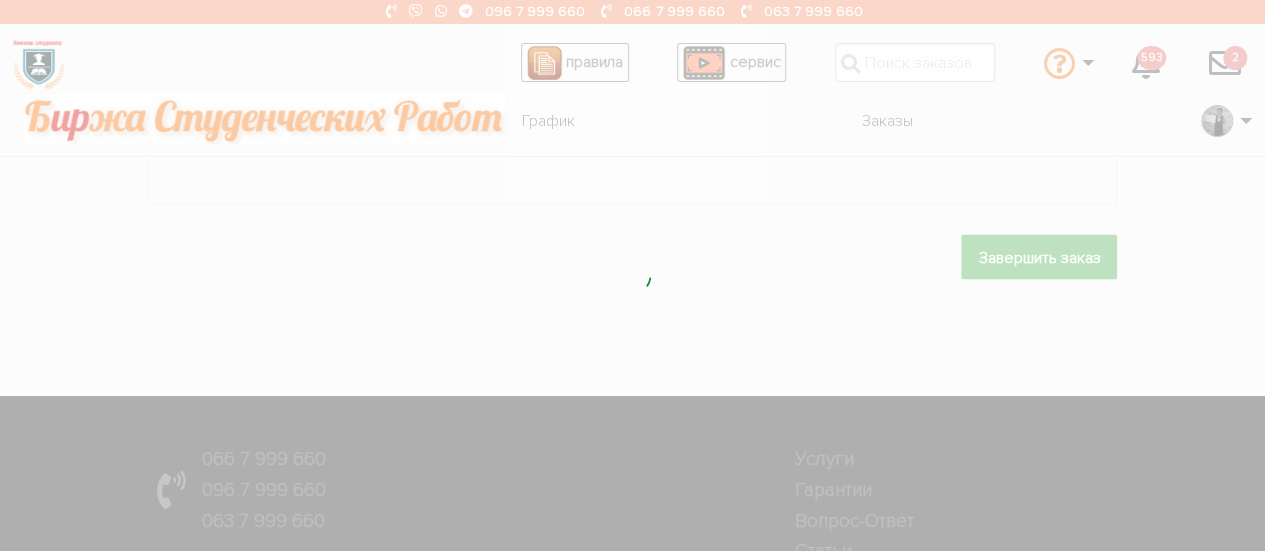 scroll, scrollTop: 0, scrollLeft: 0, axis: both 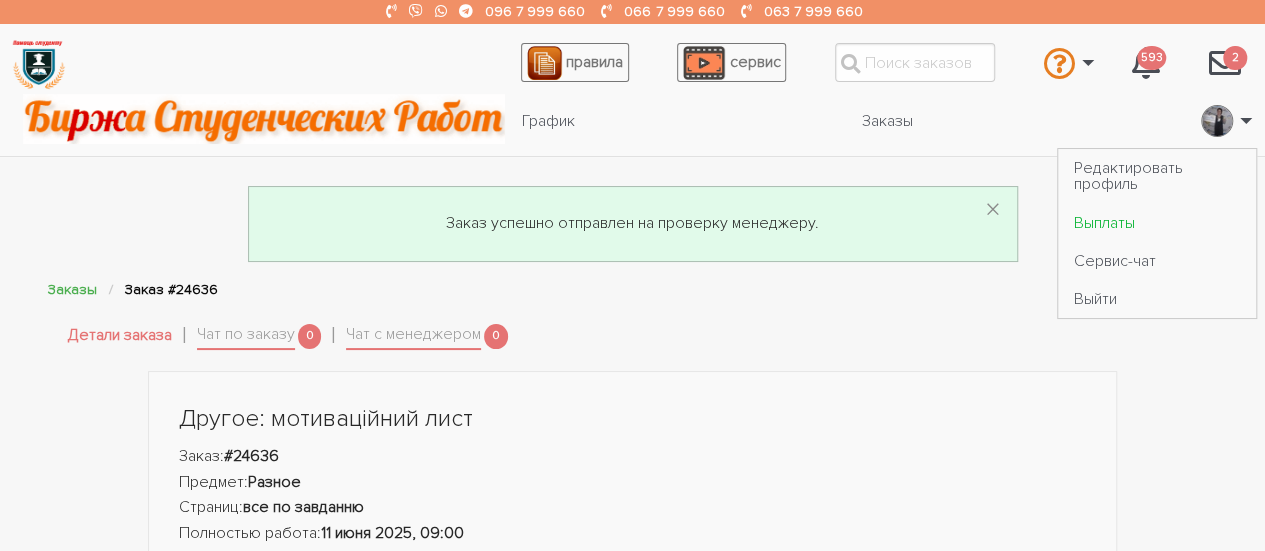 click on "Выплаты" at bounding box center (1157, 222) 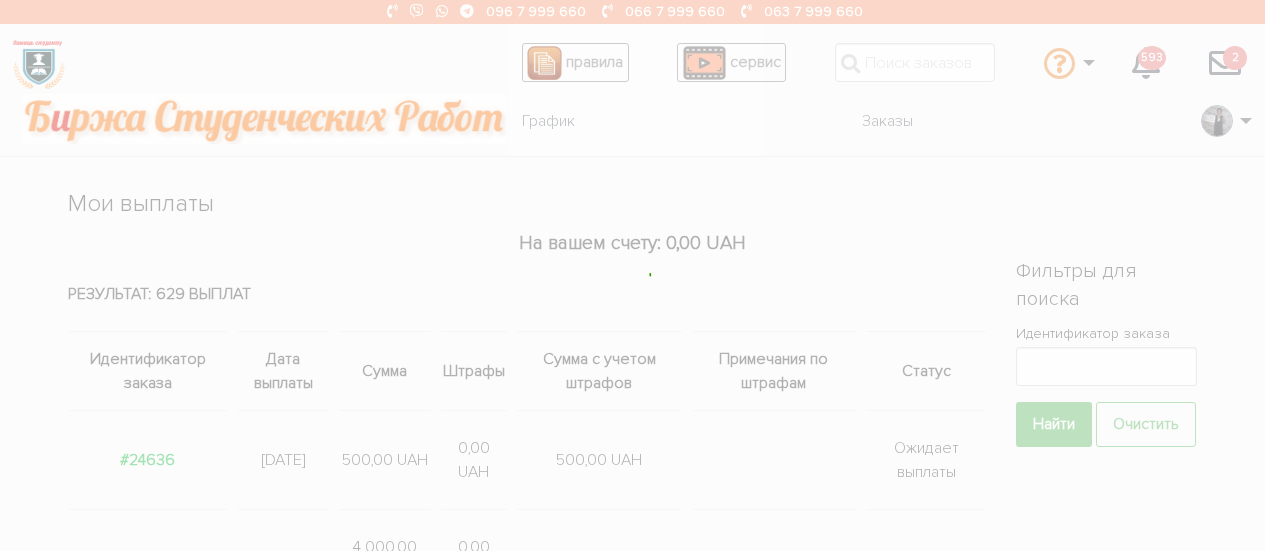scroll, scrollTop: 0, scrollLeft: 0, axis: both 